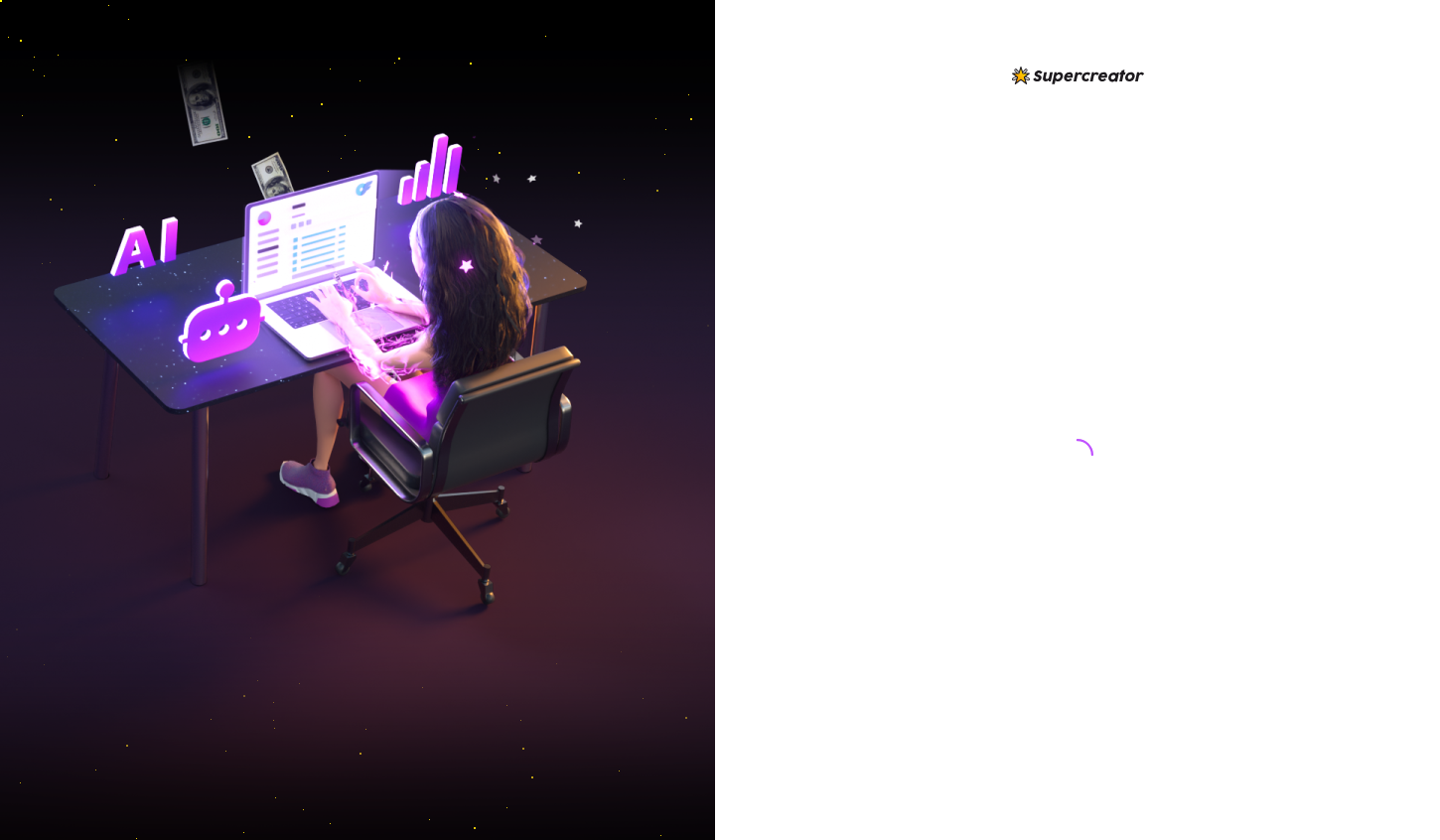 scroll, scrollTop: 0, scrollLeft: 0, axis: both 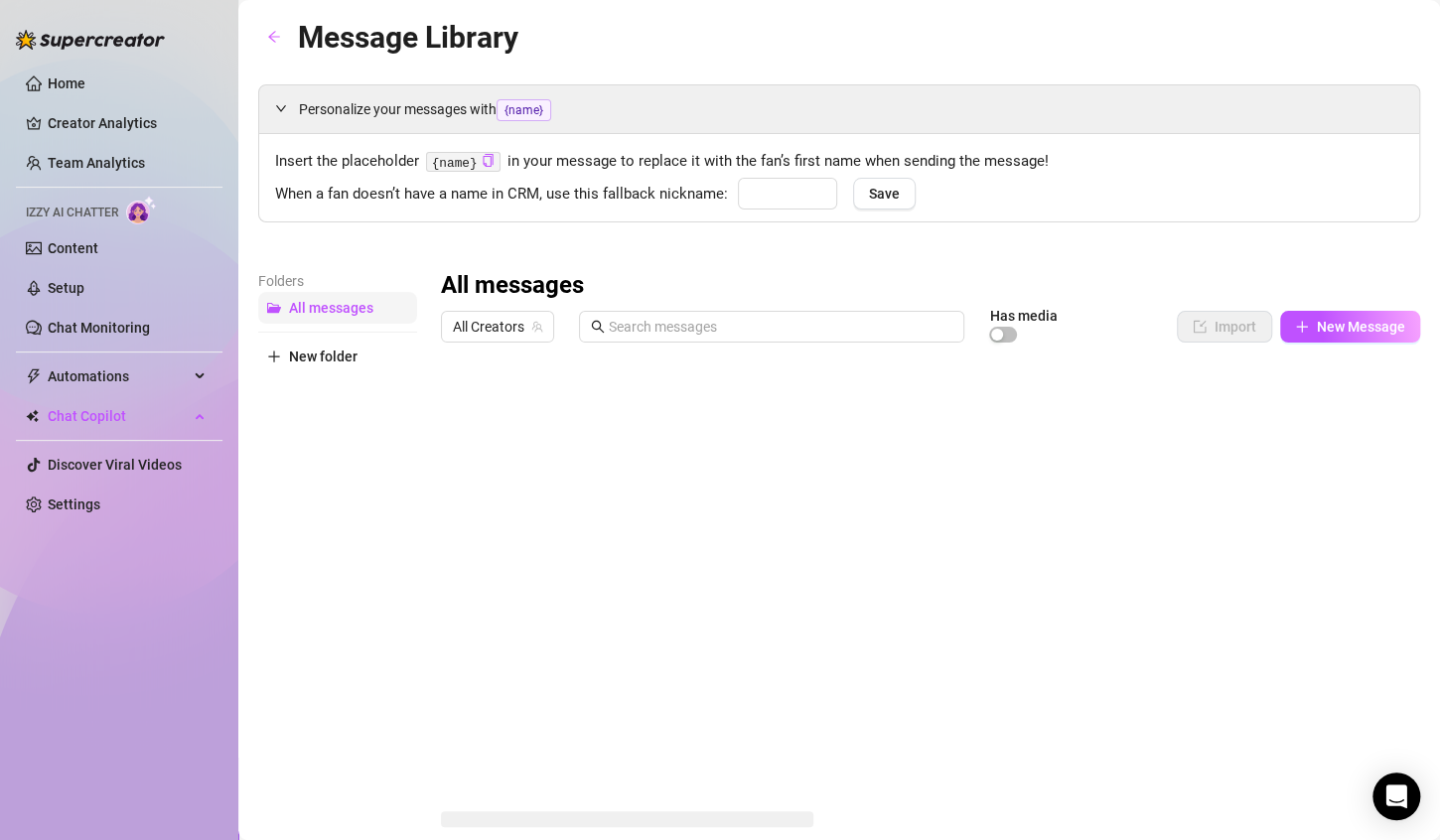 type on "hun" 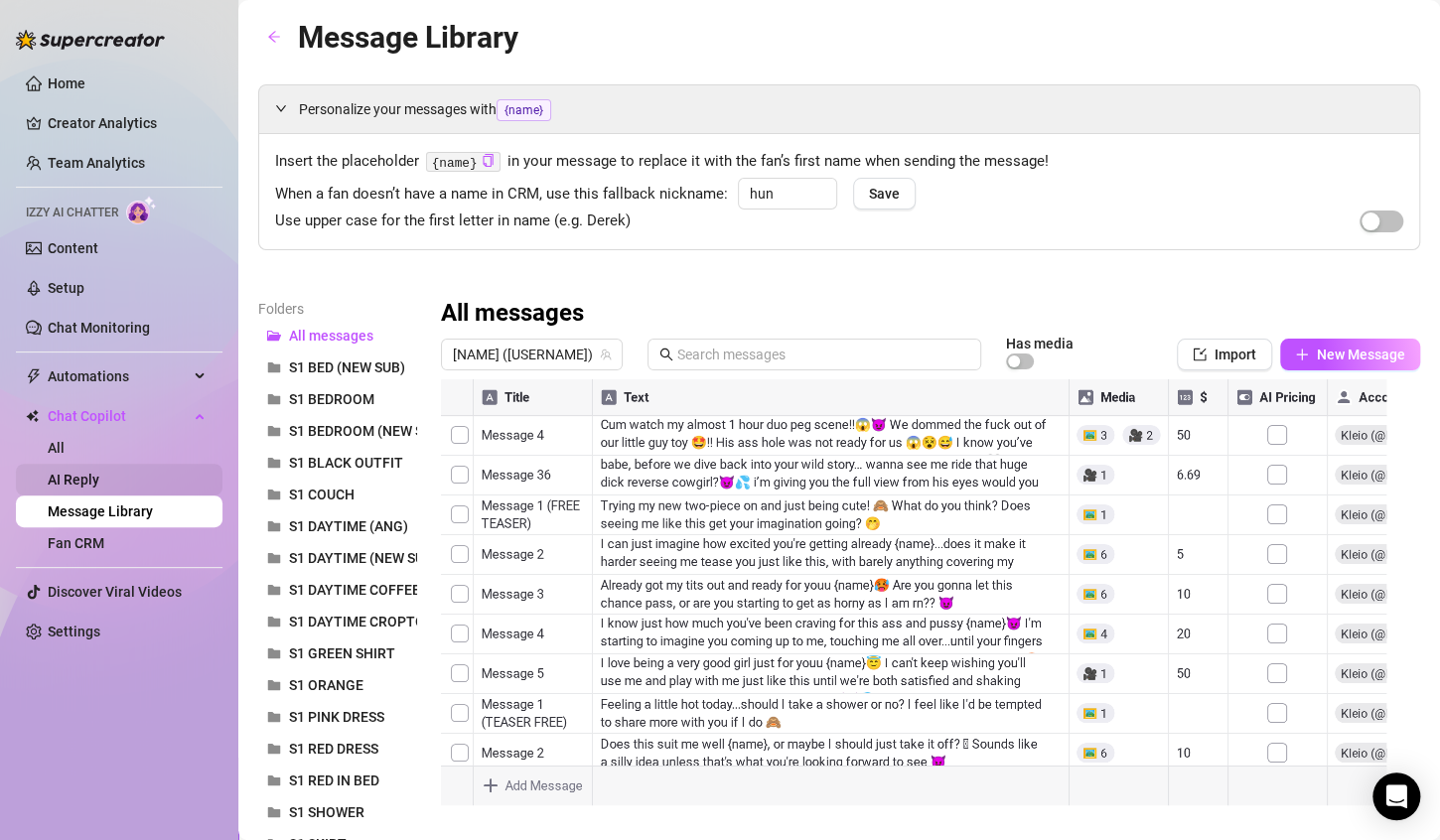 click on "AI Reply" at bounding box center [73, 480] 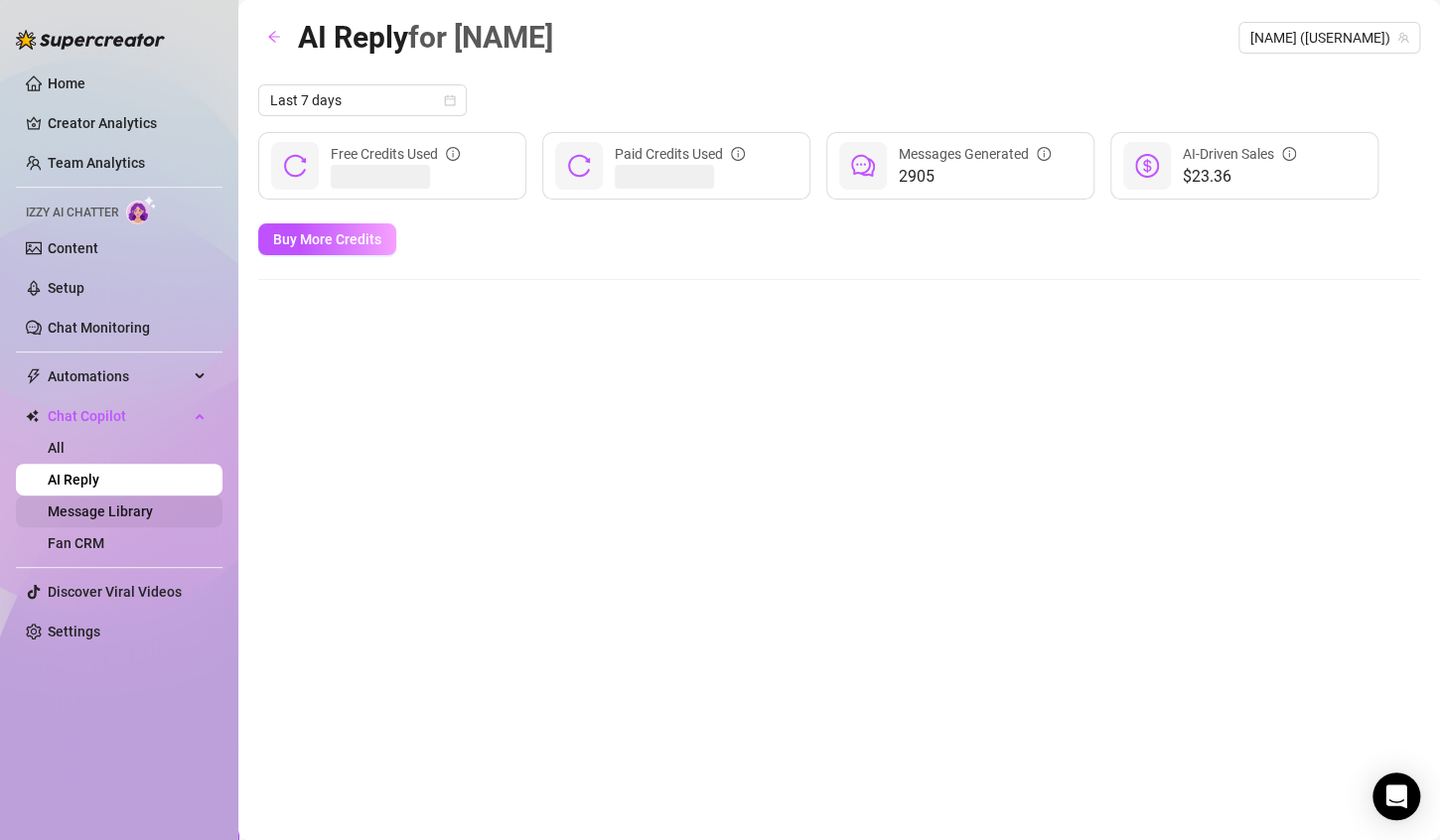 click on "Message Library" at bounding box center [100, 511] 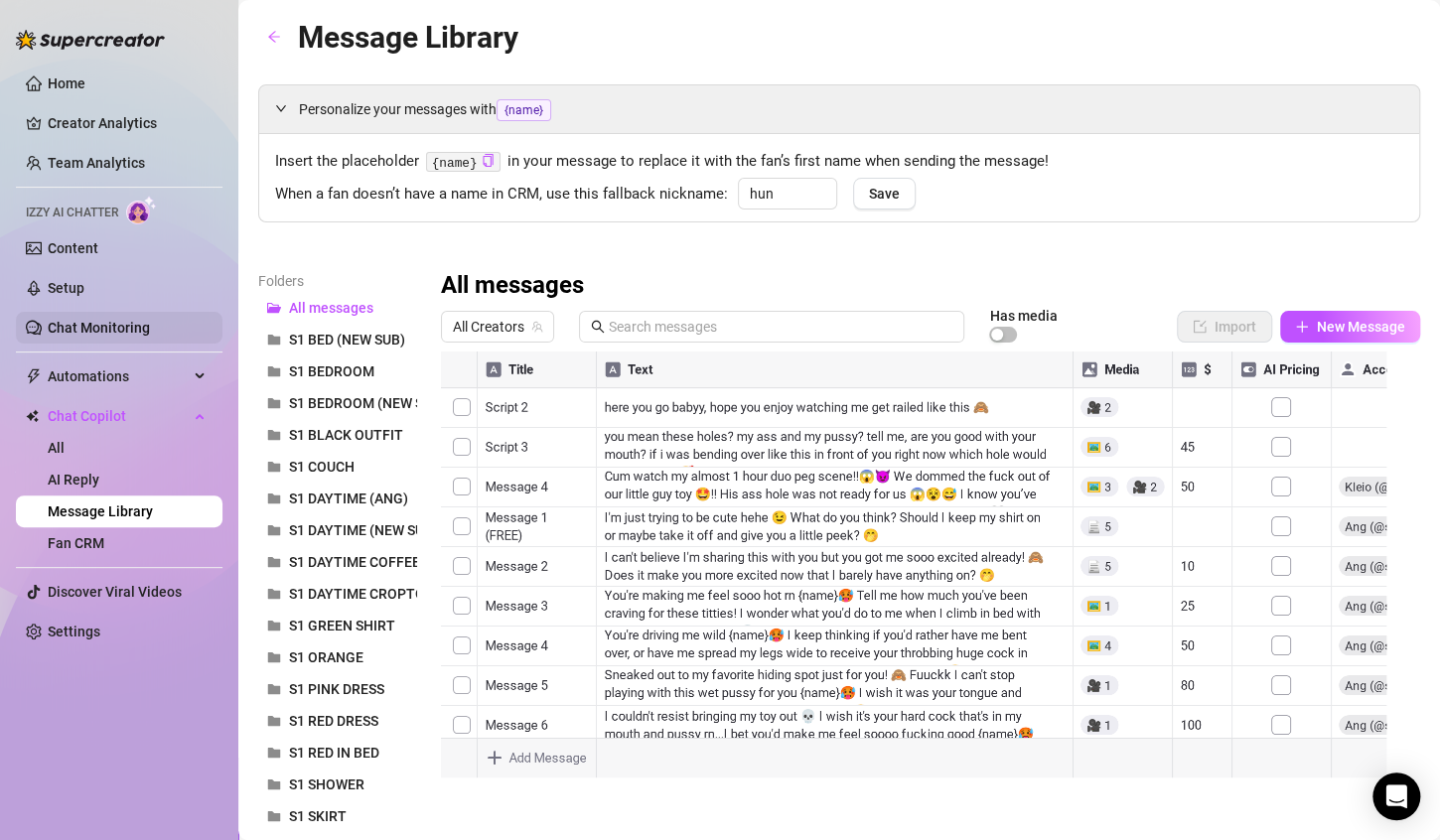 click on "Chat Monitoring" at bounding box center (98, 328) 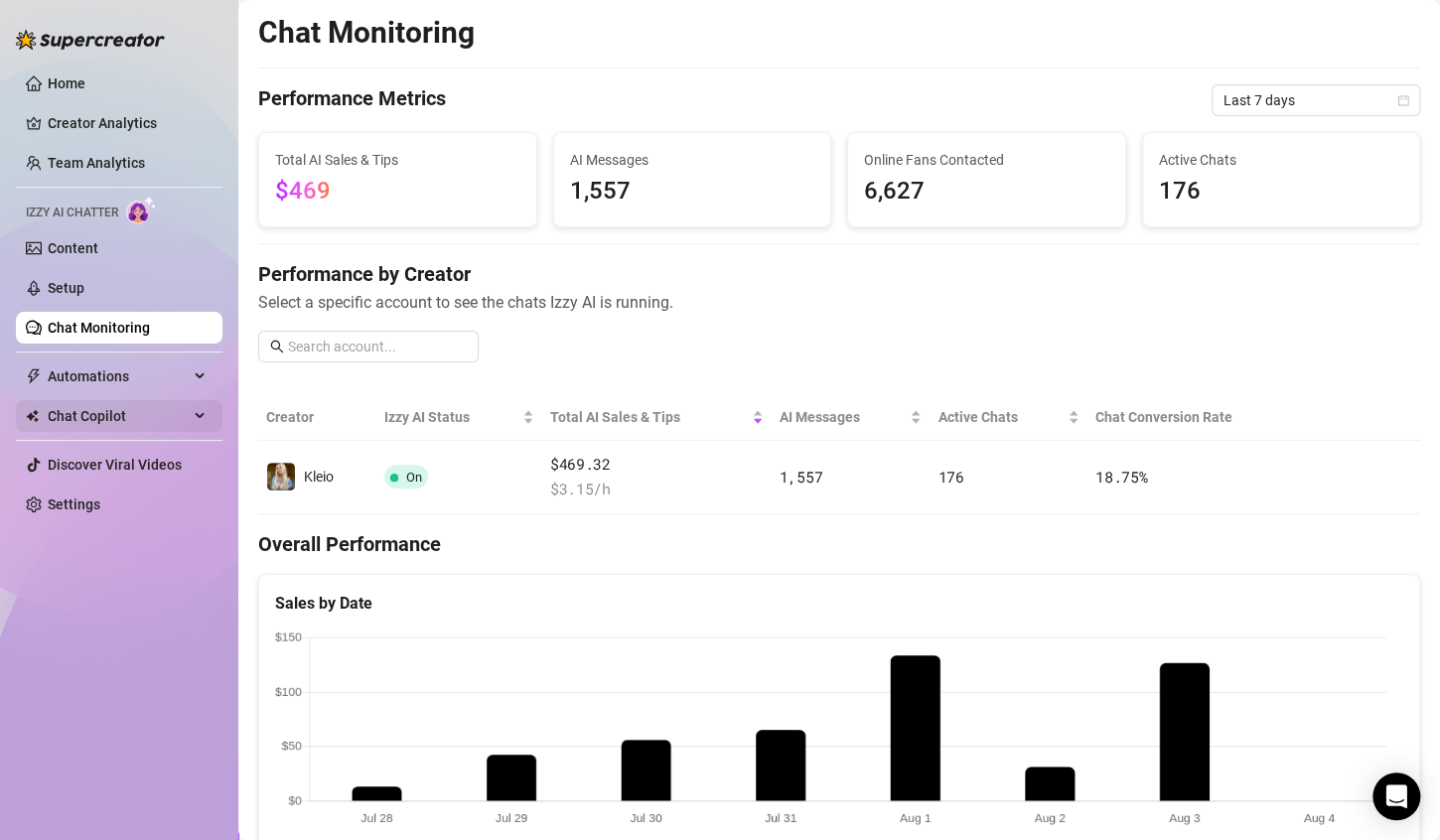 click on "Chat Copilot" at bounding box center (118, 416) 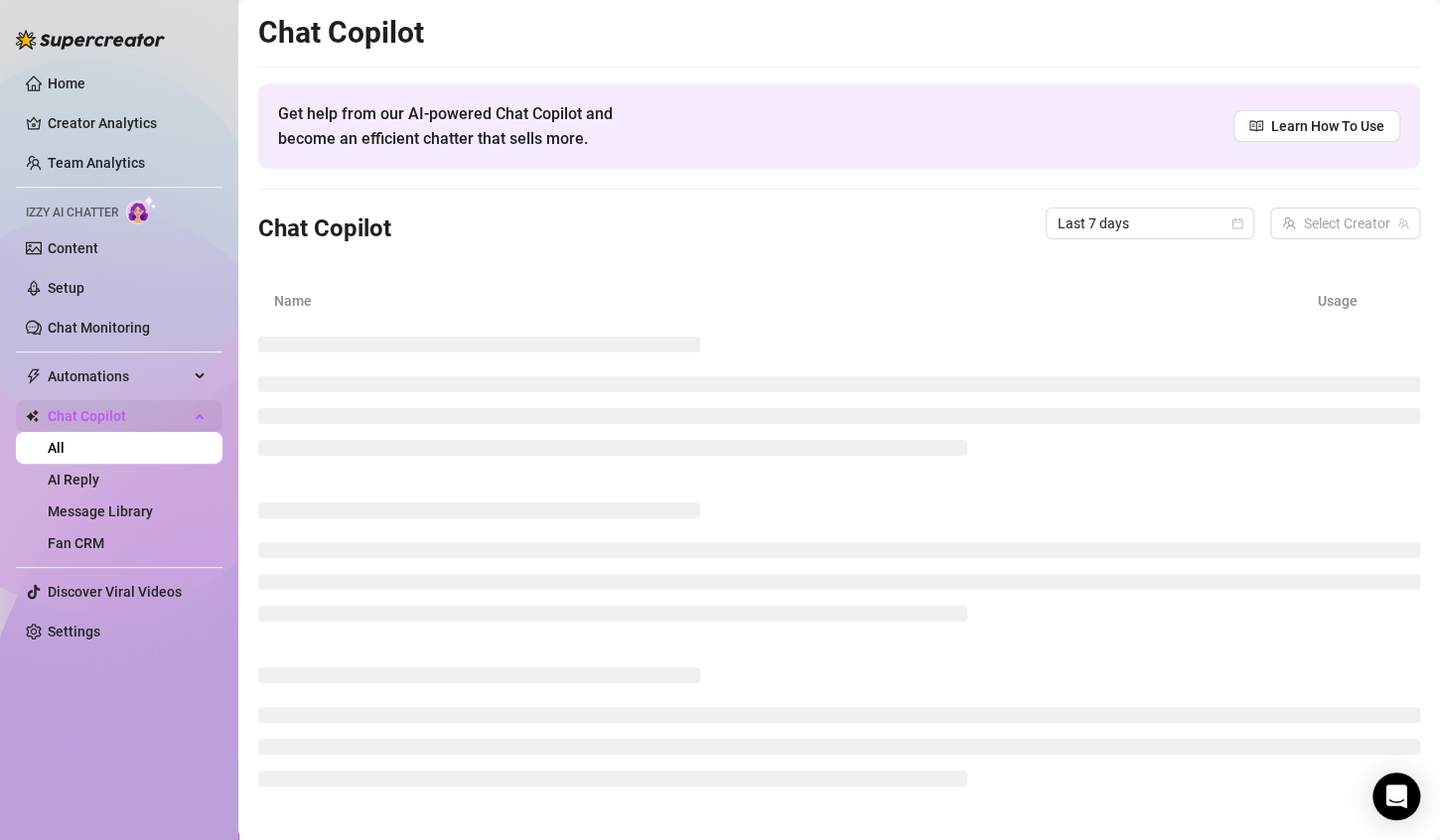 click on "Chat Copilot" at bounding box center (118, 416) 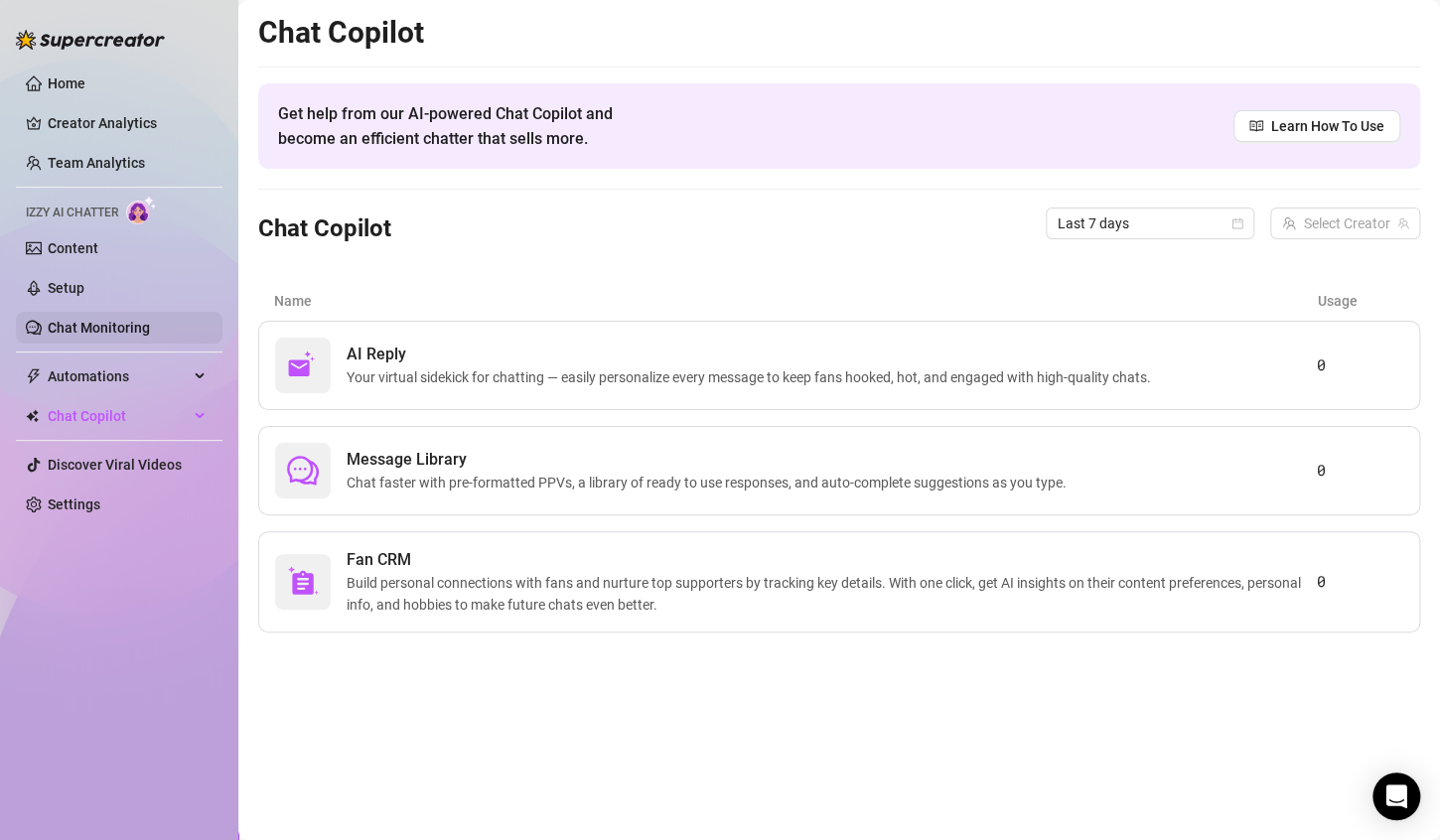 click on "Chat Monitoring" at bounding box center [98, 328] 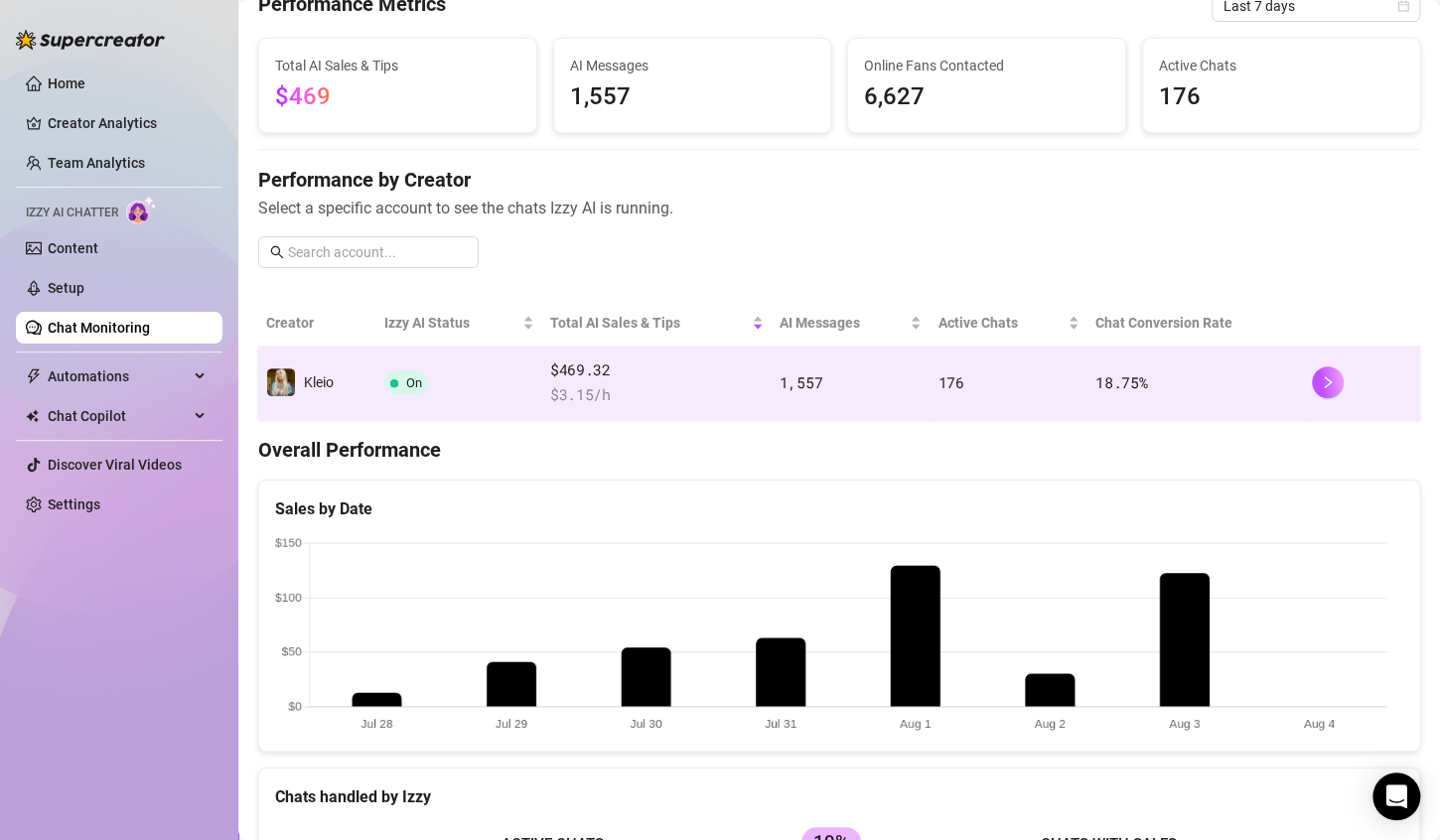 scroll, scrollTop: 0, scrollLeft: 0, axis: both 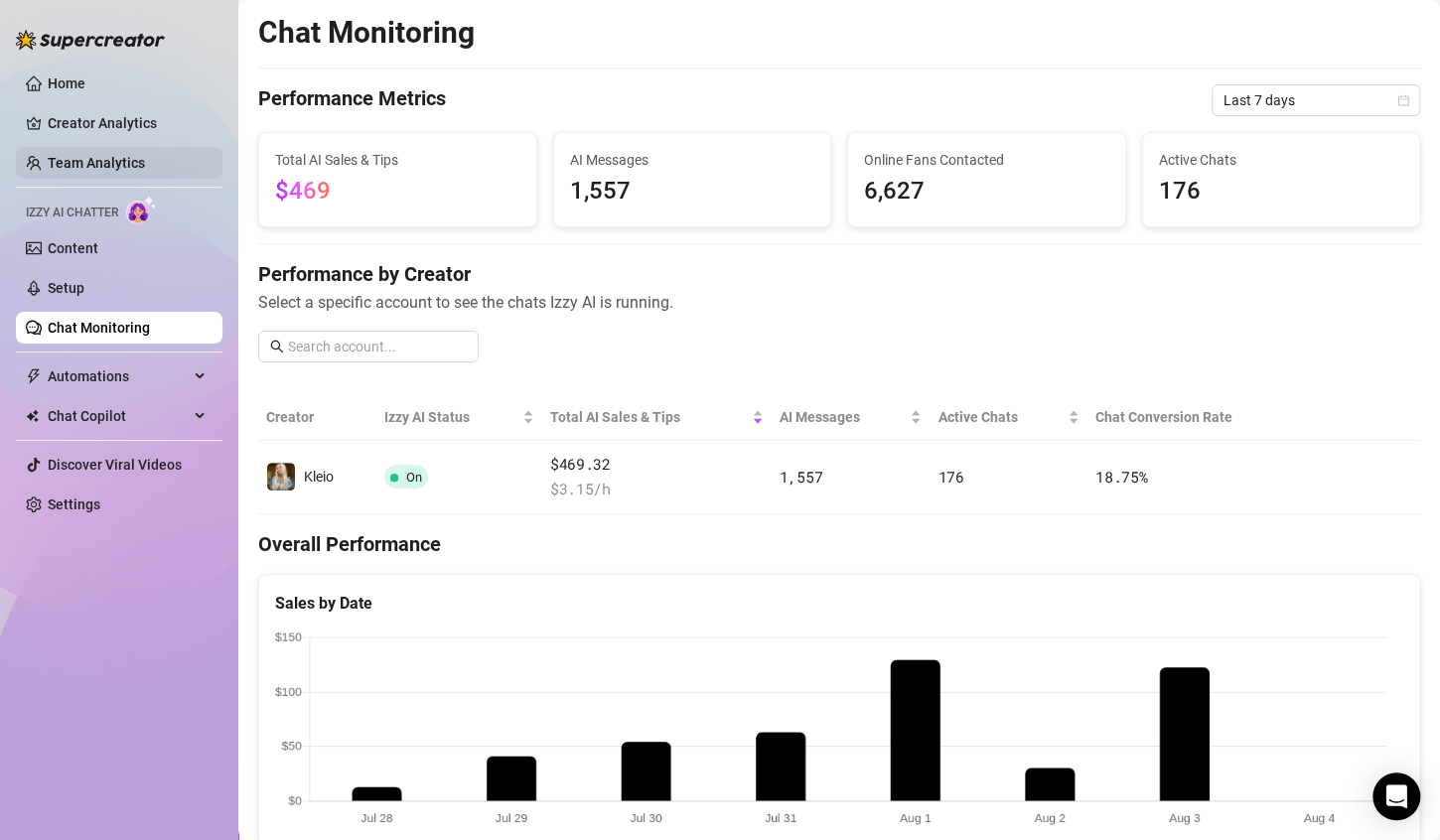 click on "Team Analytics" at bounding box center (96, 163) 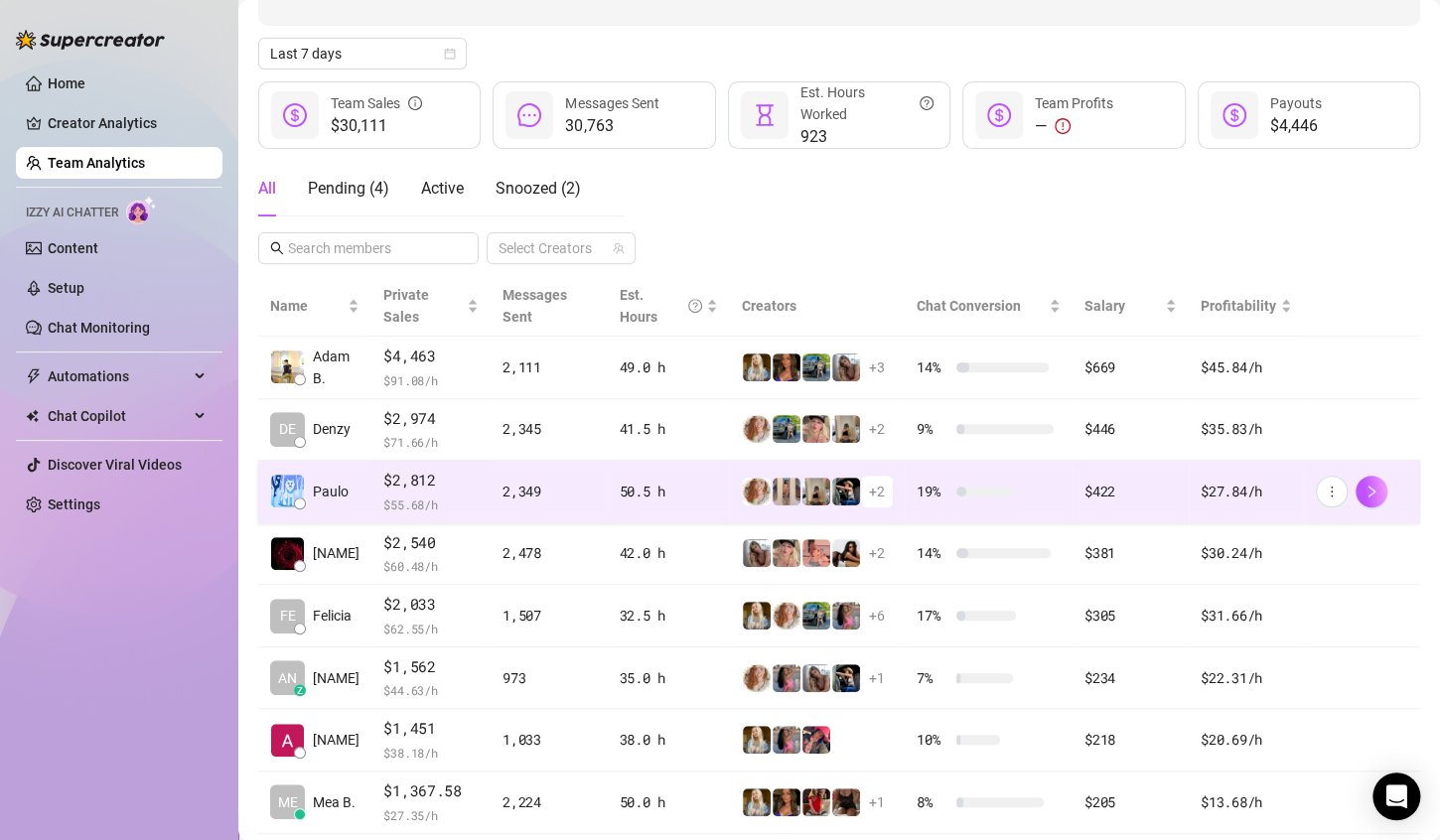 scroll, scrollTop: 199, scrollLeft: 0, axis: vertical 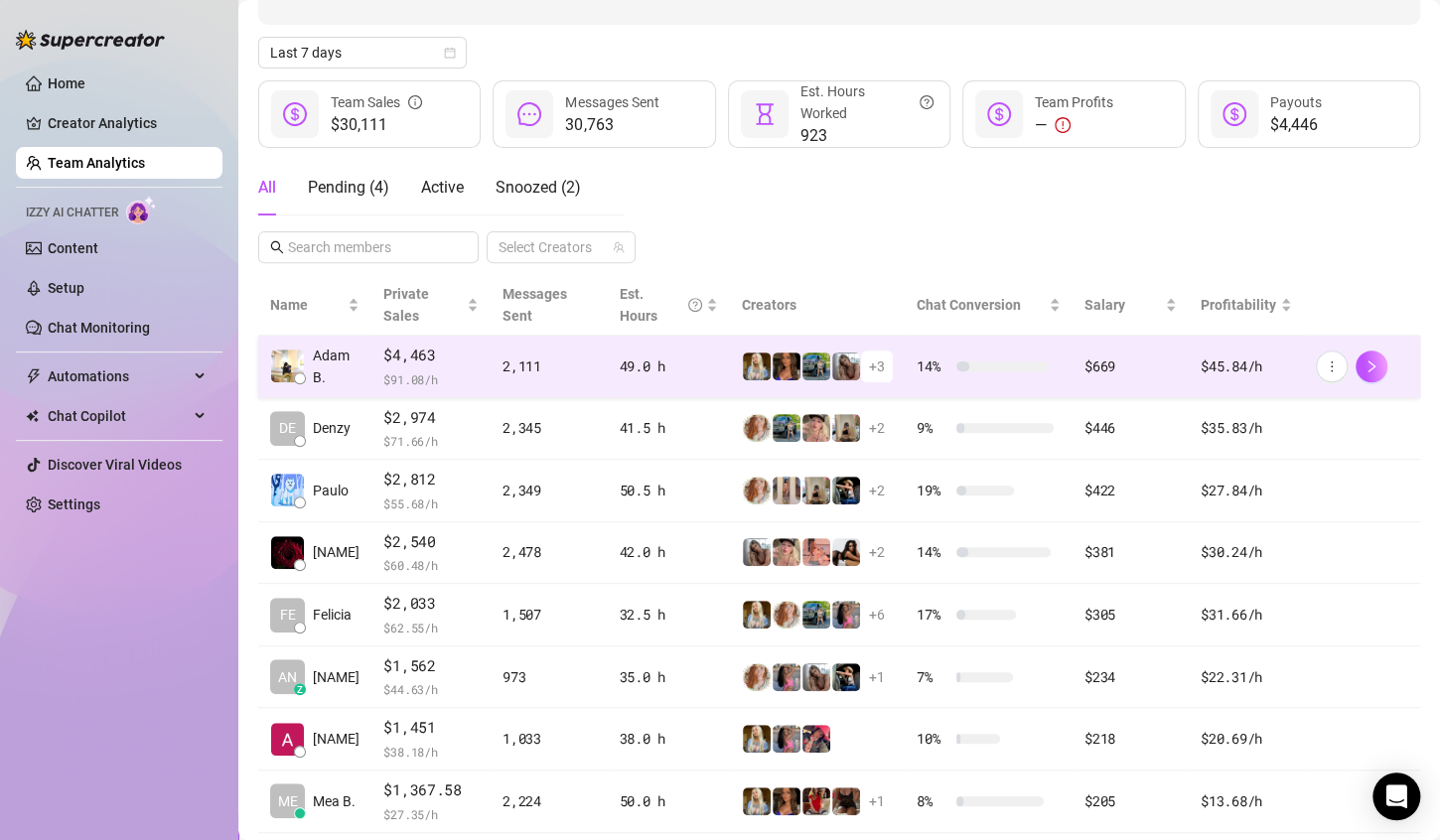 click on "Adam B." at bounding box center (336, 366) 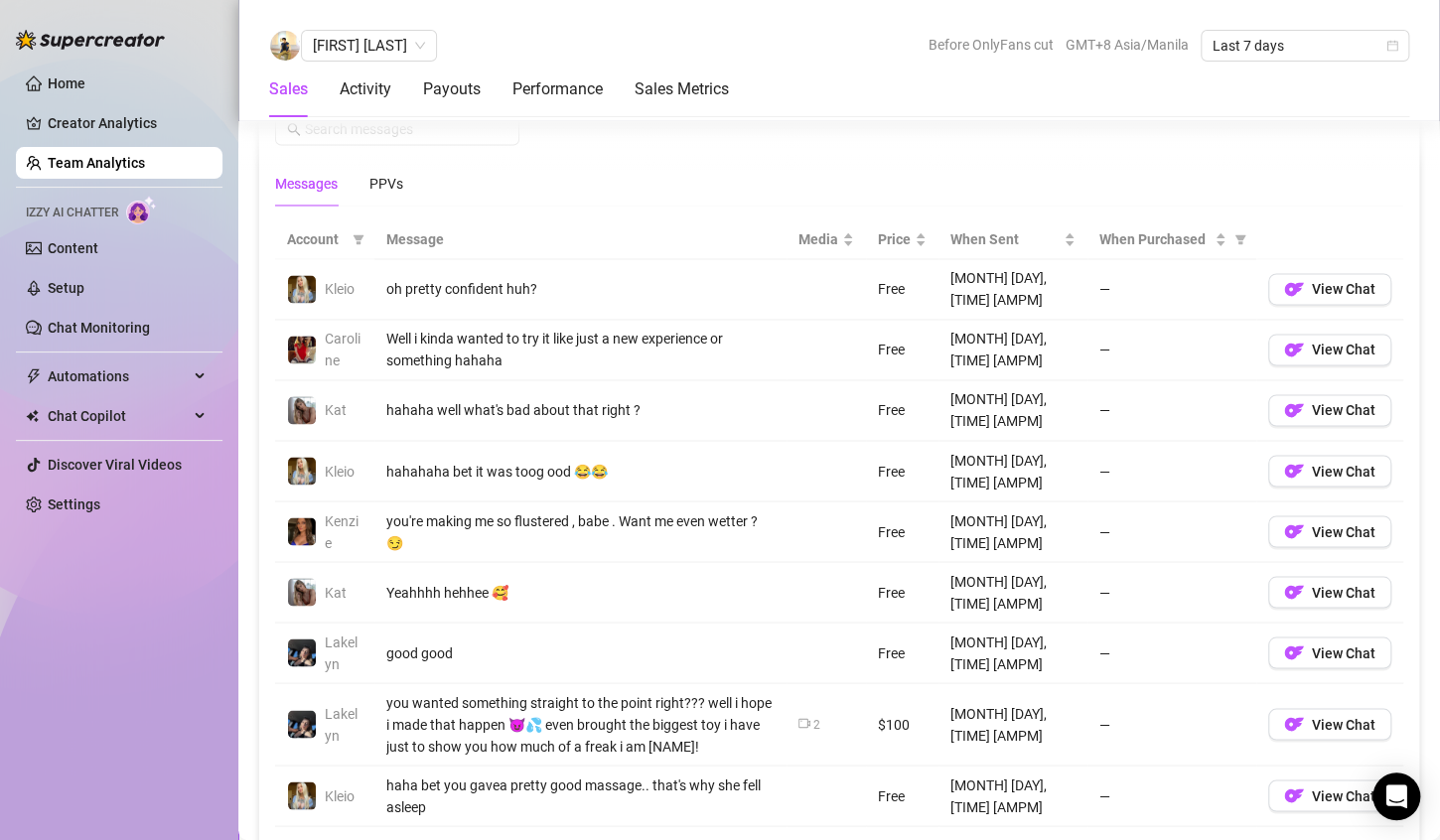 scroll, scrollTop: 1502, scrollLeft: 0, axis: vertical 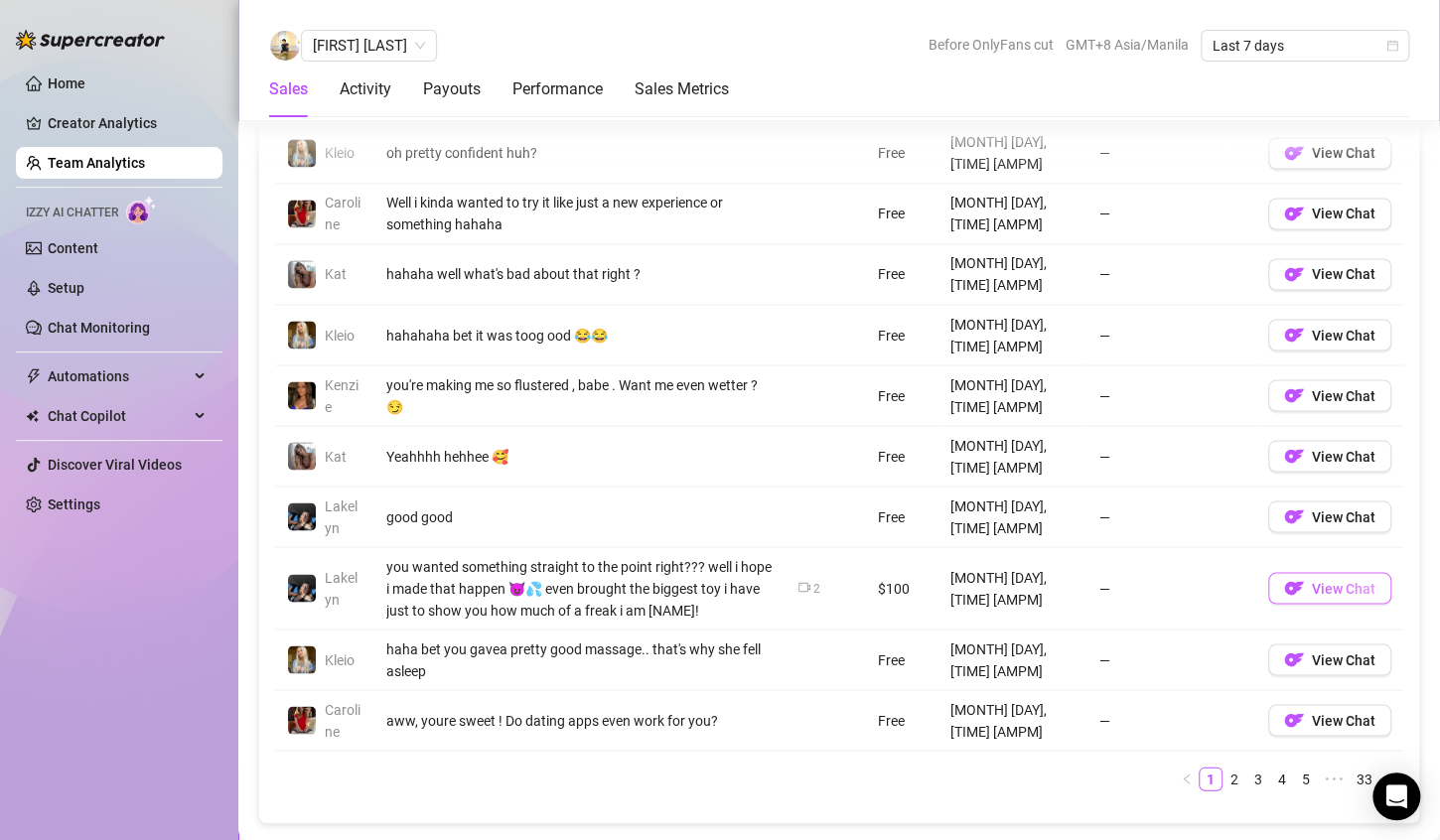 click on "View Chat" at bounding box center [1344, 588] 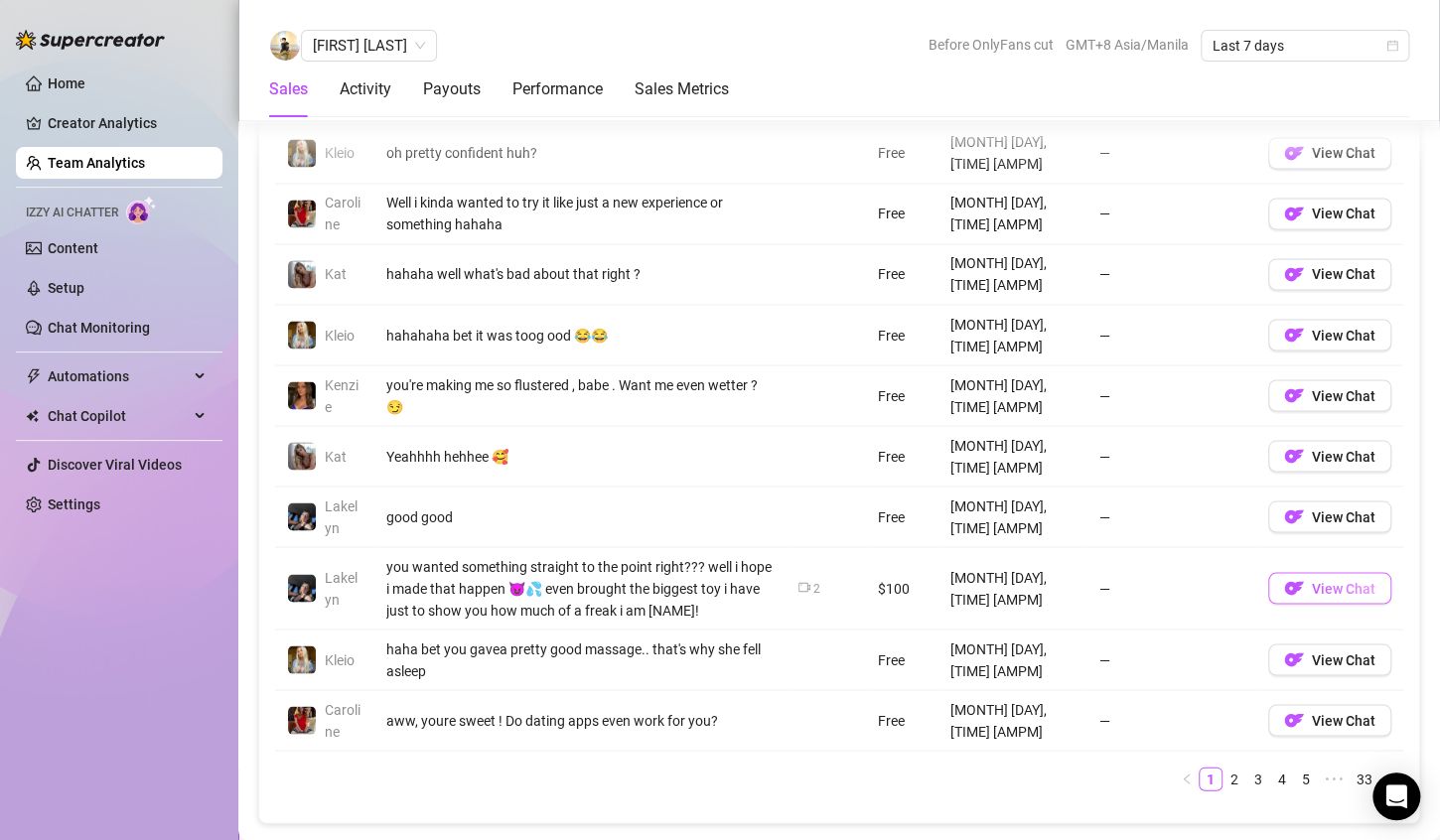 click on "View Chat" at bounding box center [1344, 588] 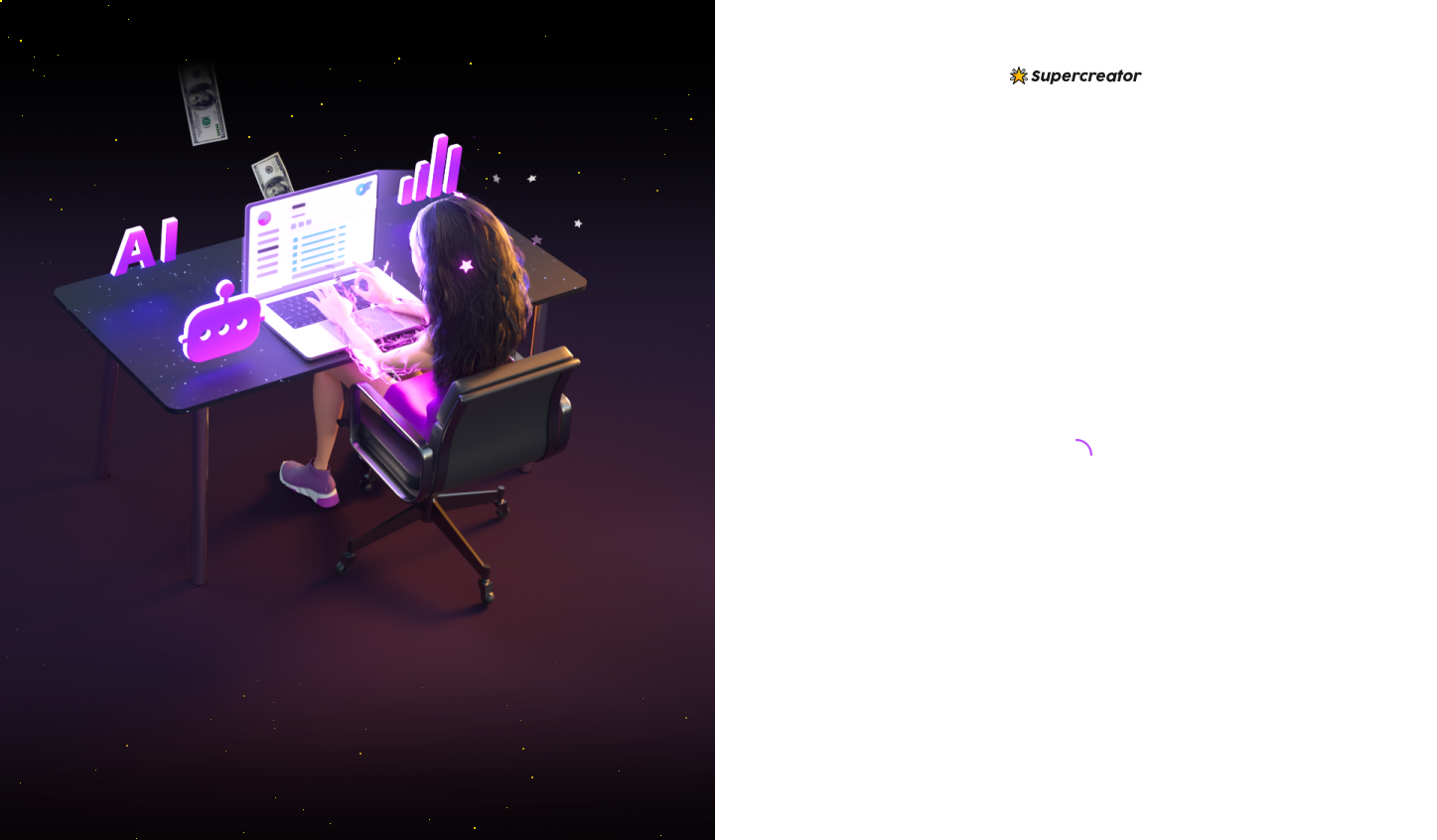 scroll, scrollTop: 0, scrollLeft: 0, axis: both 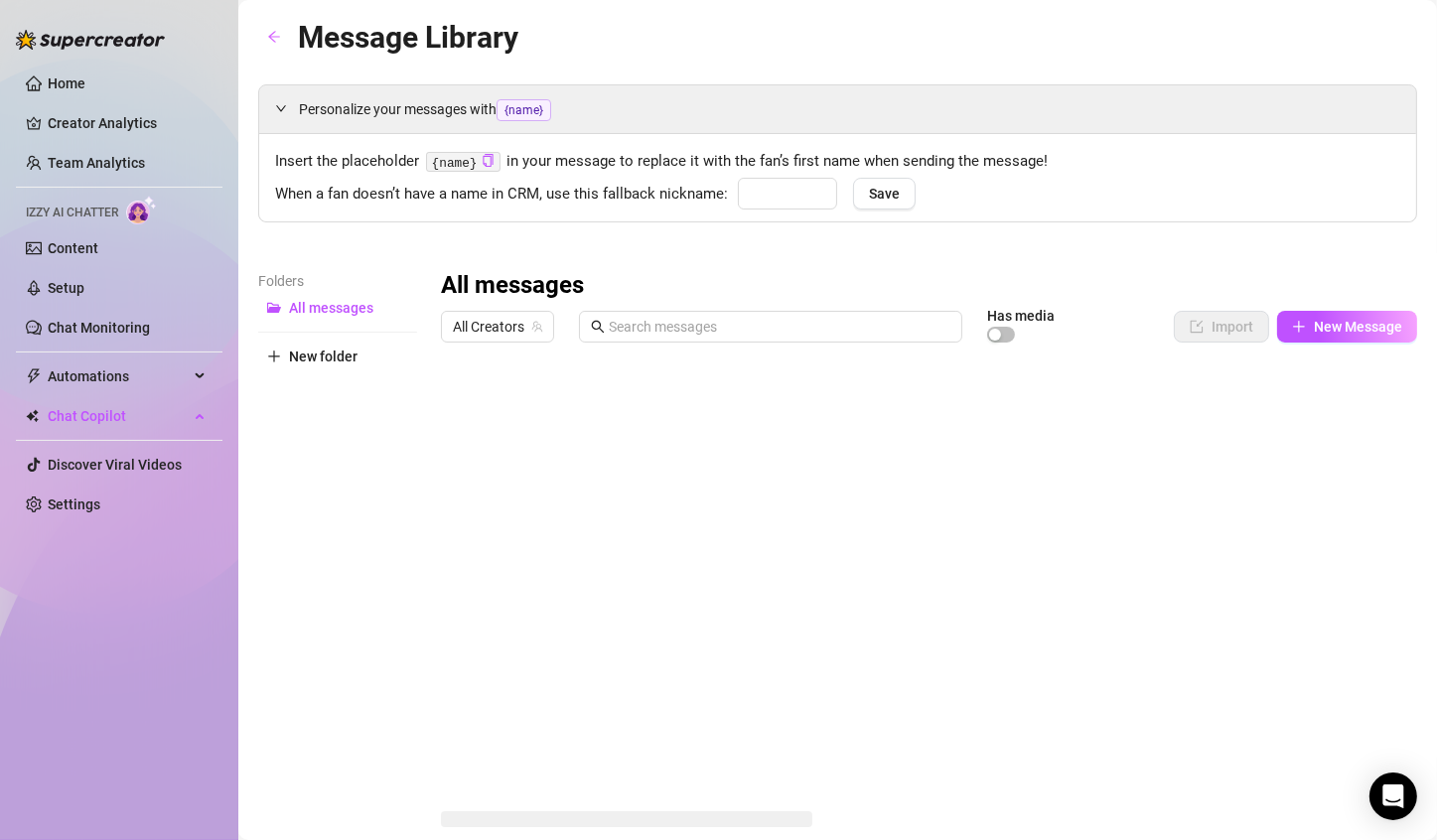 type on "hun" 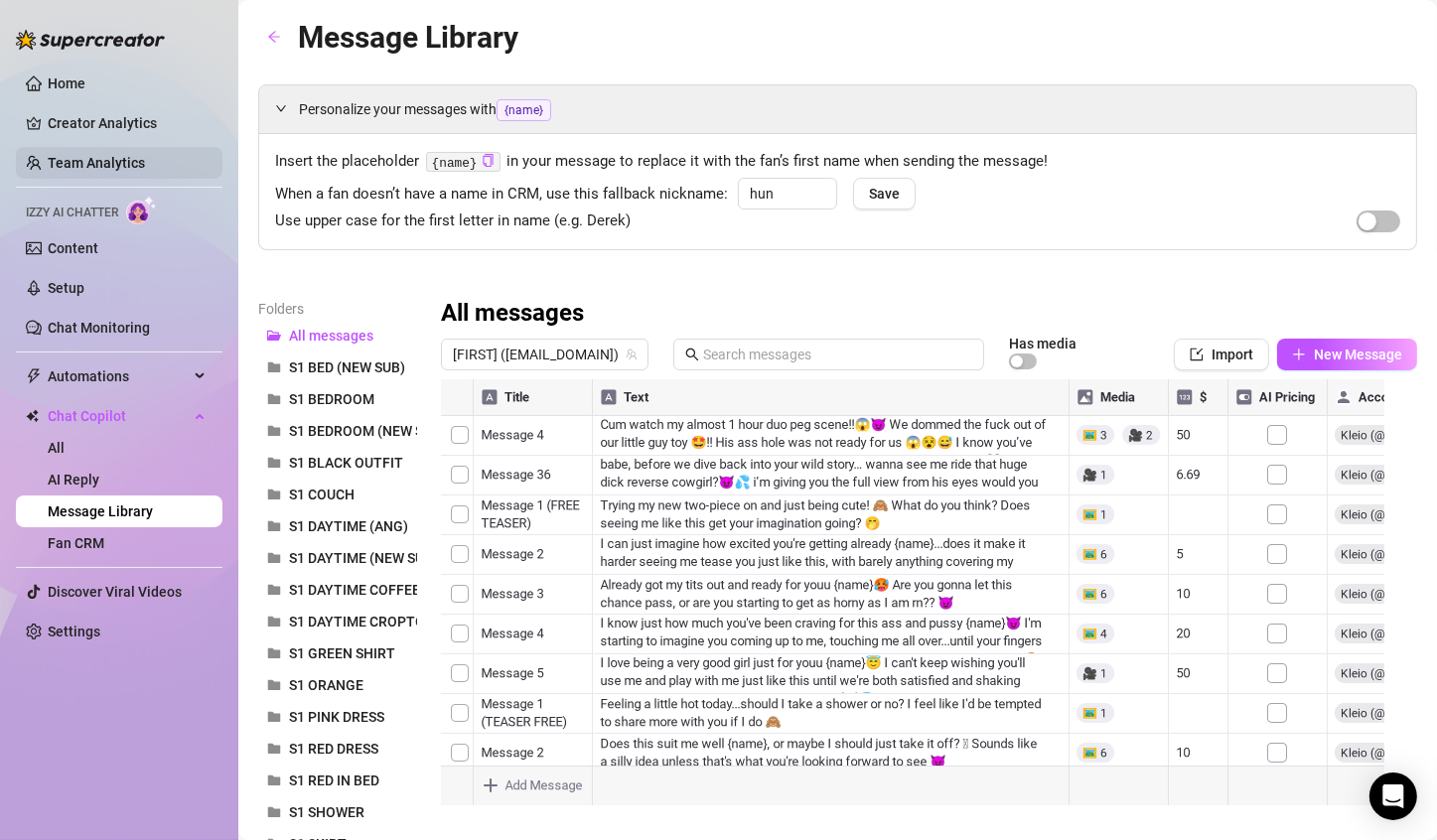 drag, startPoint x: 71, startPoint y: 167, endPoint x: 204, endPoint y: 175, distance: 133.24038 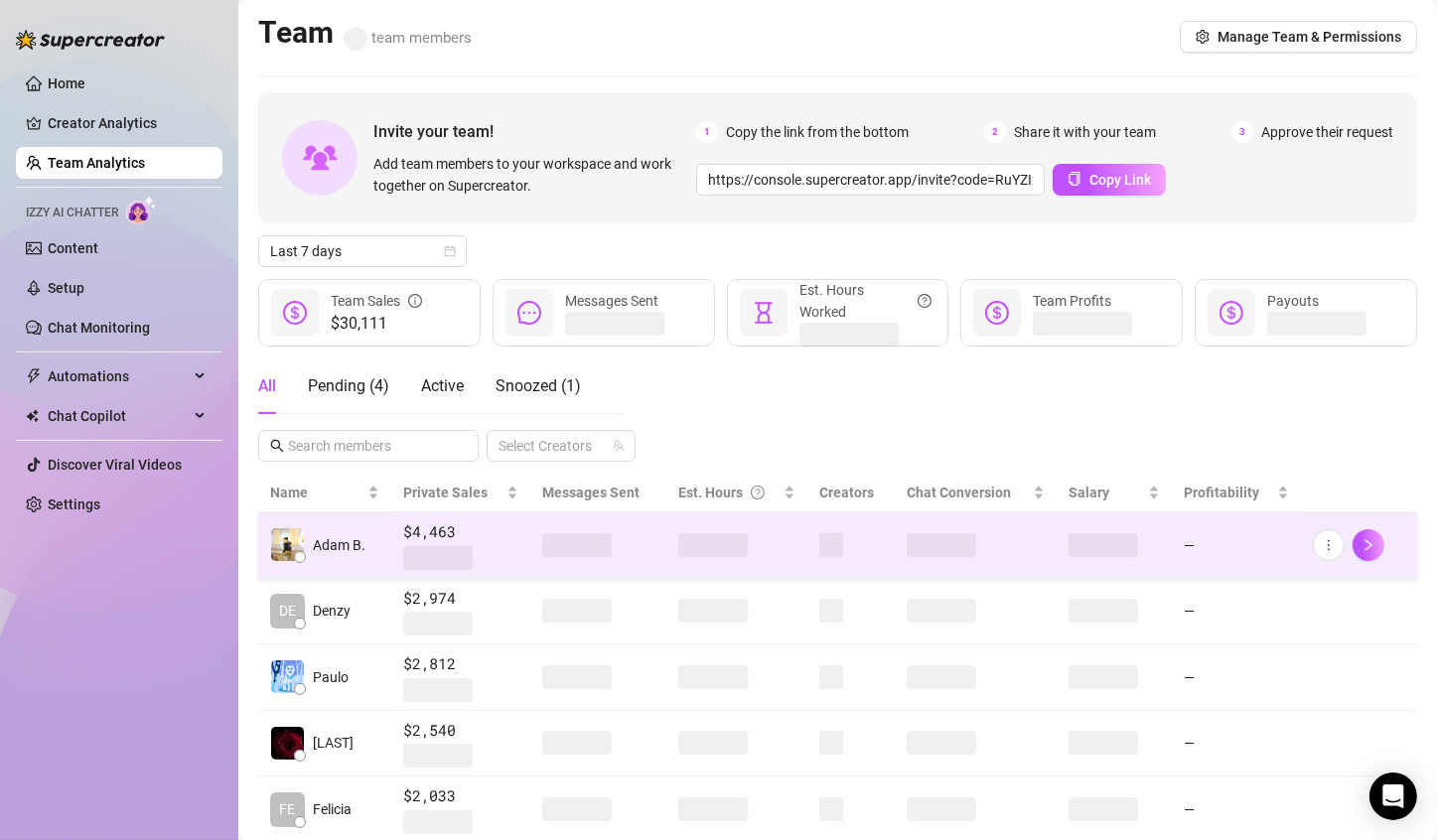 click on "Adam B." at bounding box center (325, 545) 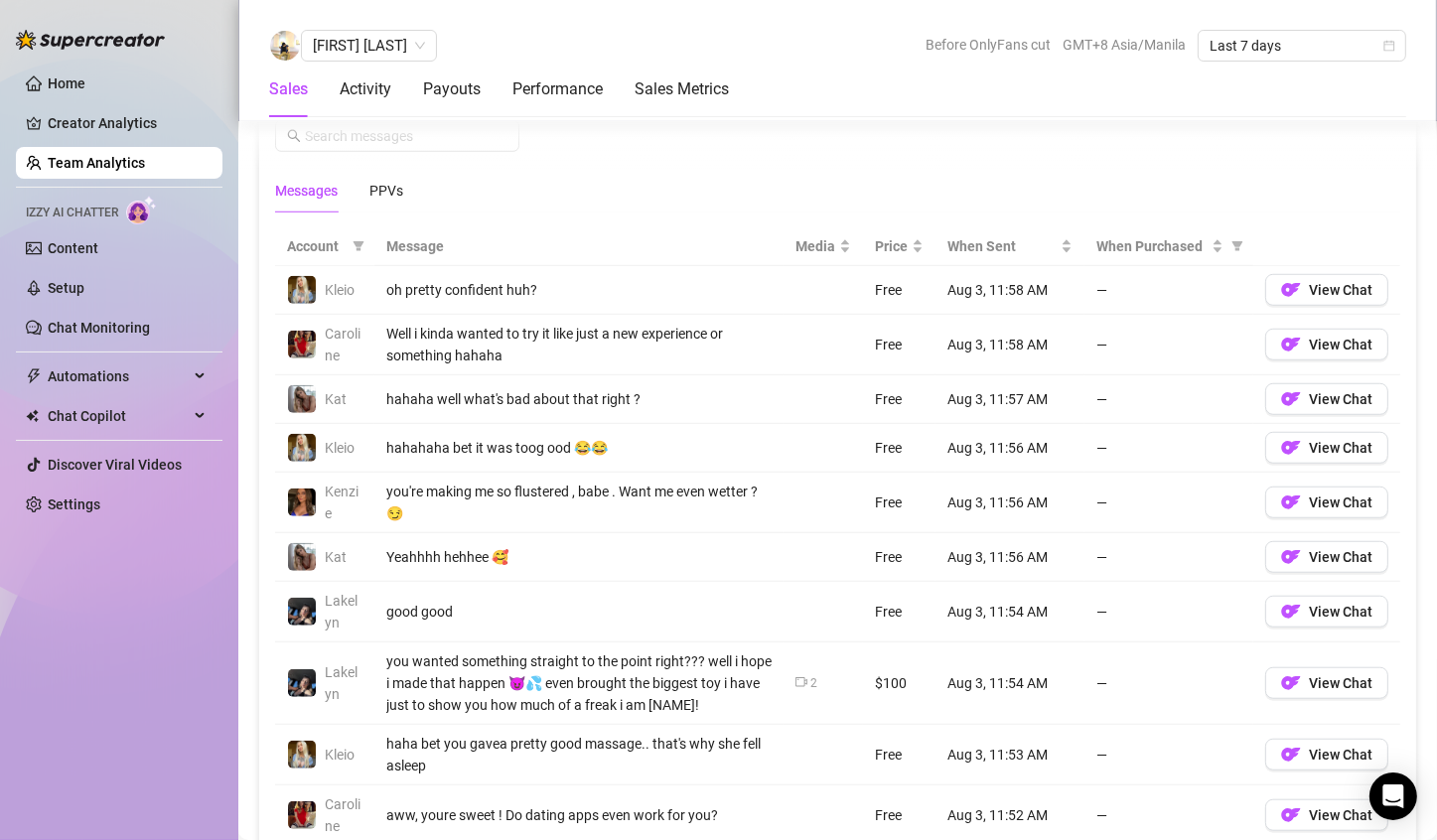 scroll, scrollTop: 1577, scrollLeft: 0, axis: vertical 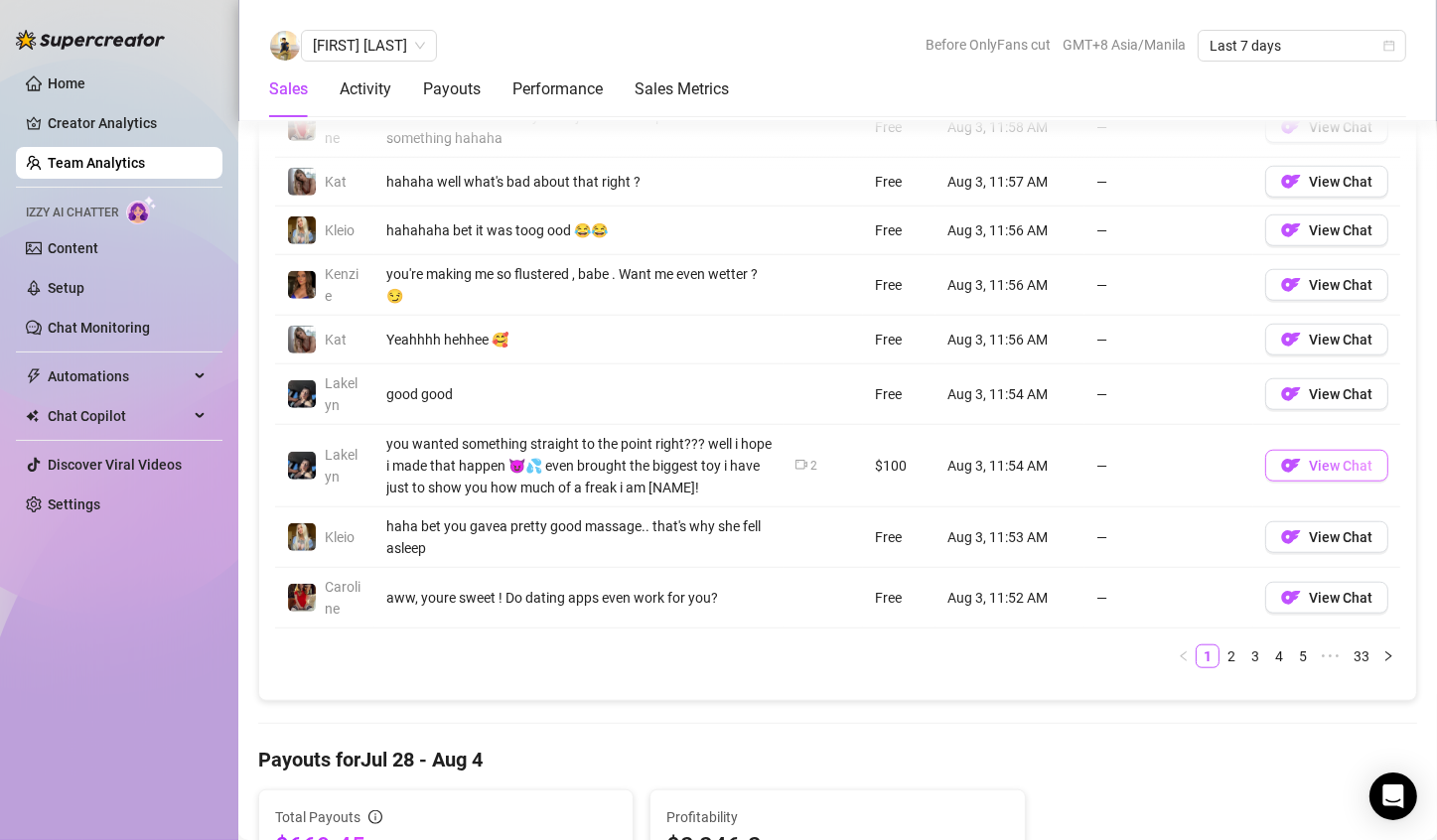 click on "View Chat" at bounding box center [1327, 466] 